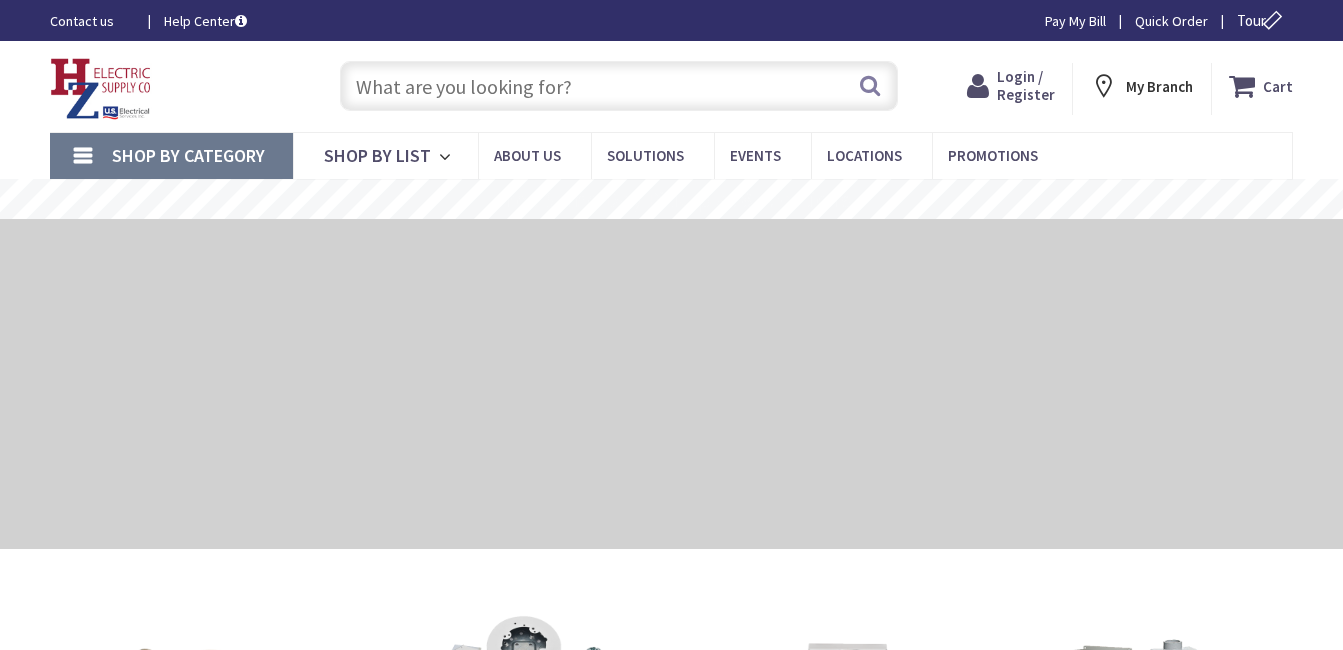 click on "Login / Register" at bounding box center (1026, 85) 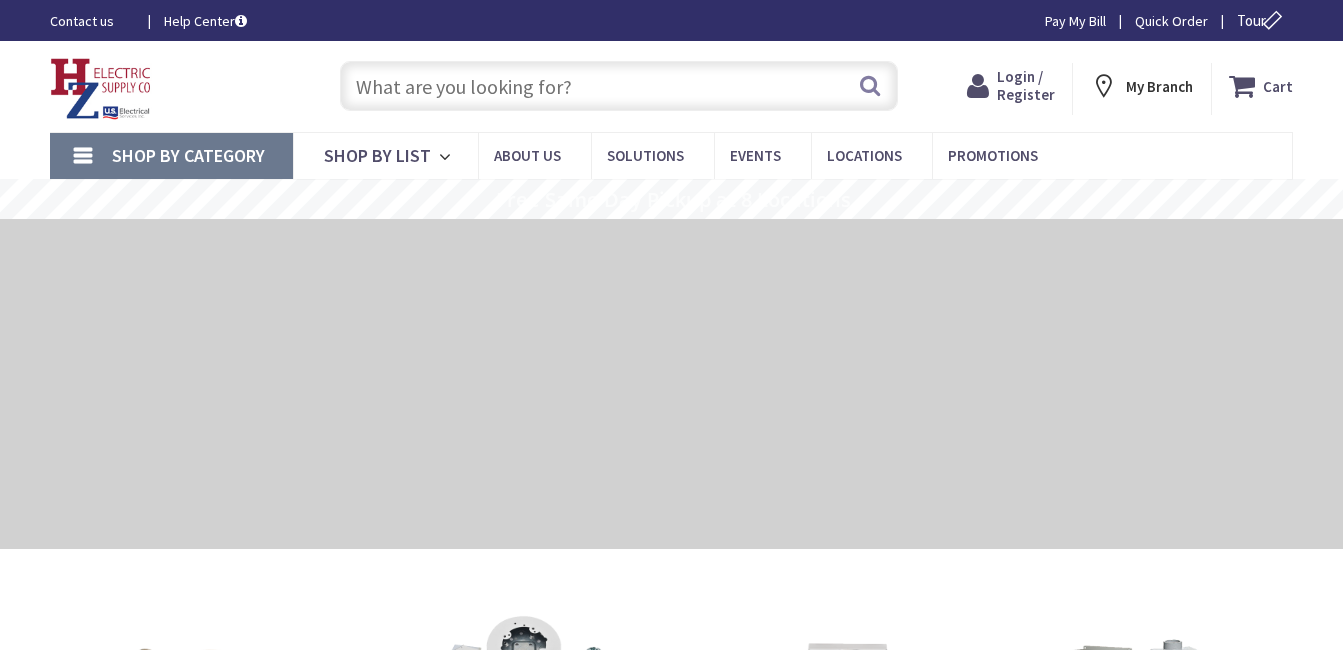 scroll, scrollTop: 0, scrollLeft: 0, axis: both 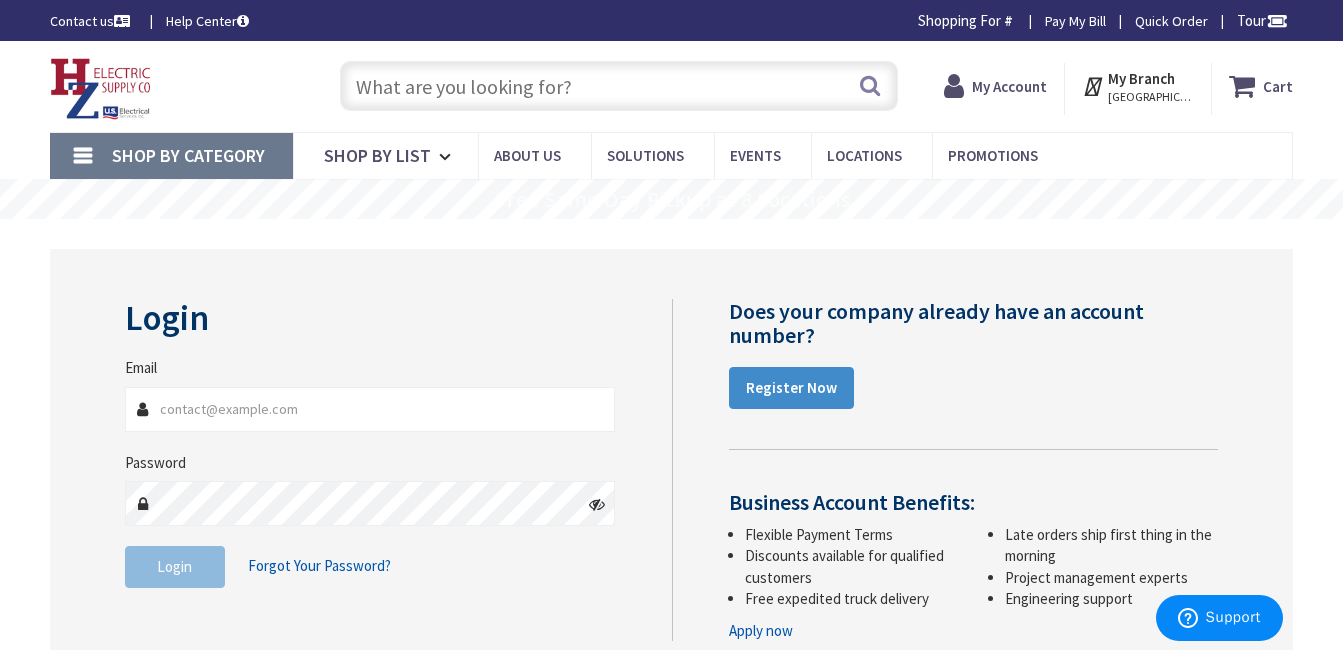 type on "[PERSON_NAME][EMAIL_ADDRESS][DOMAIN_NAME]" 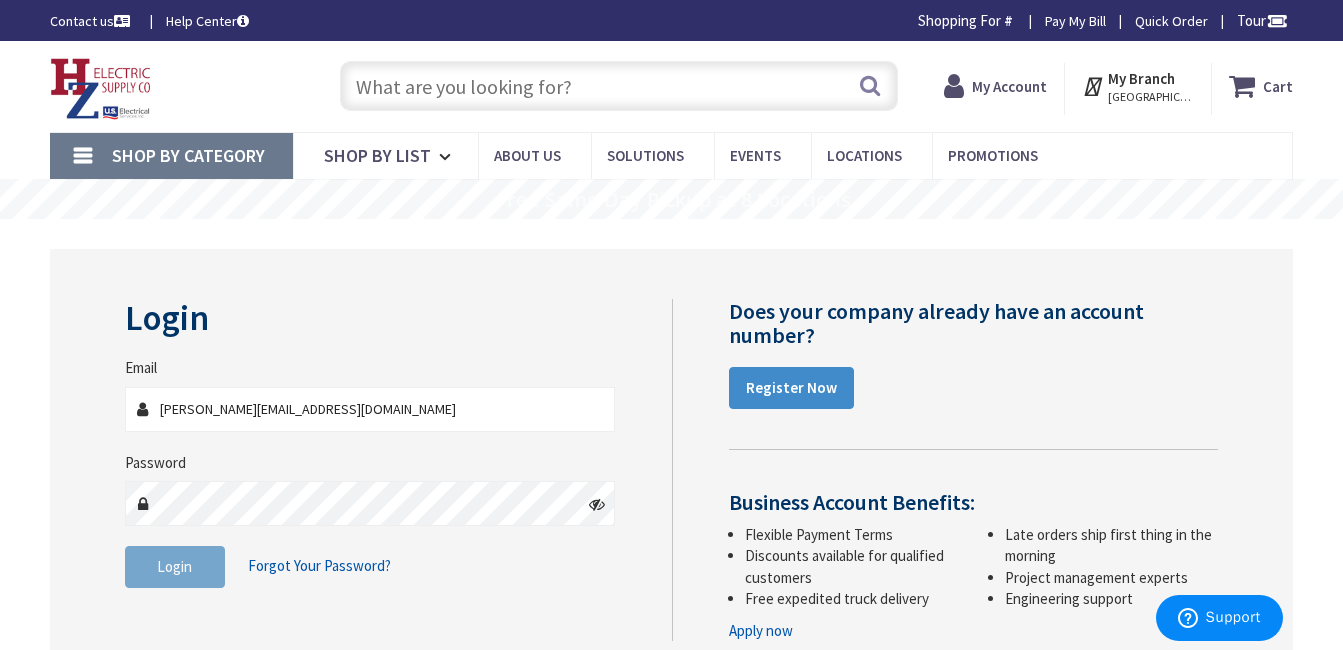 click on "Login" at bounding box center (174, 566) 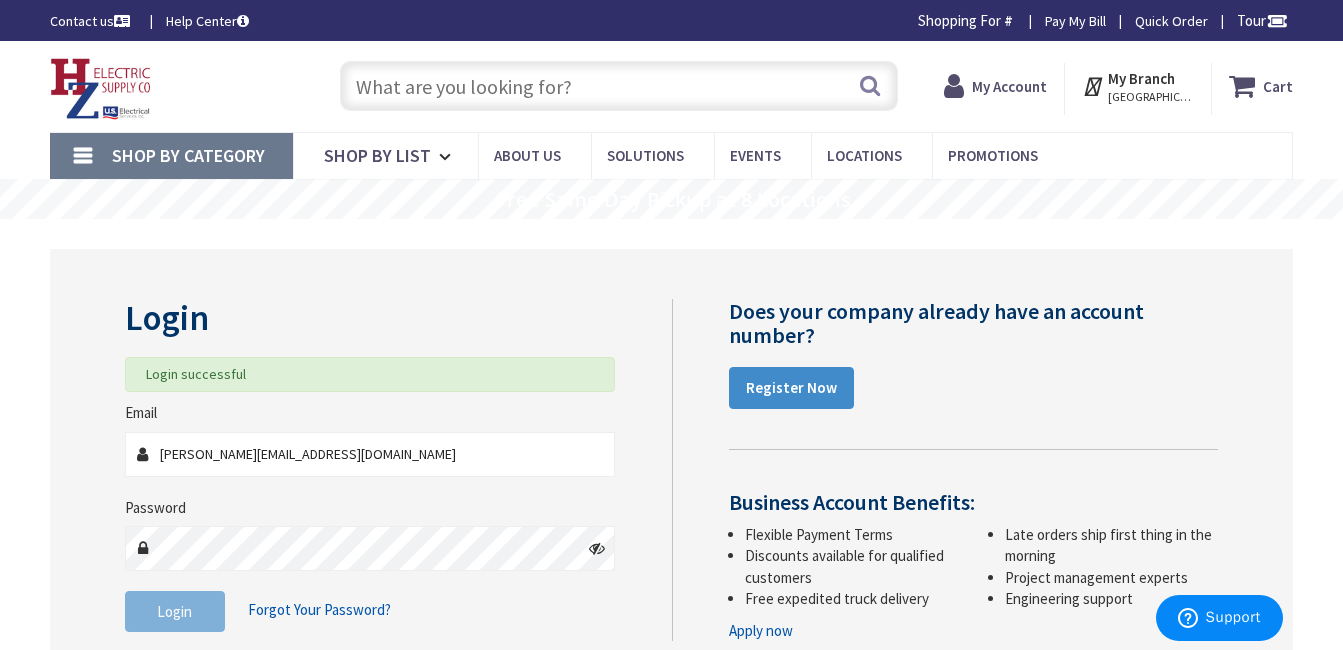 click at bounding box center (619, 86) 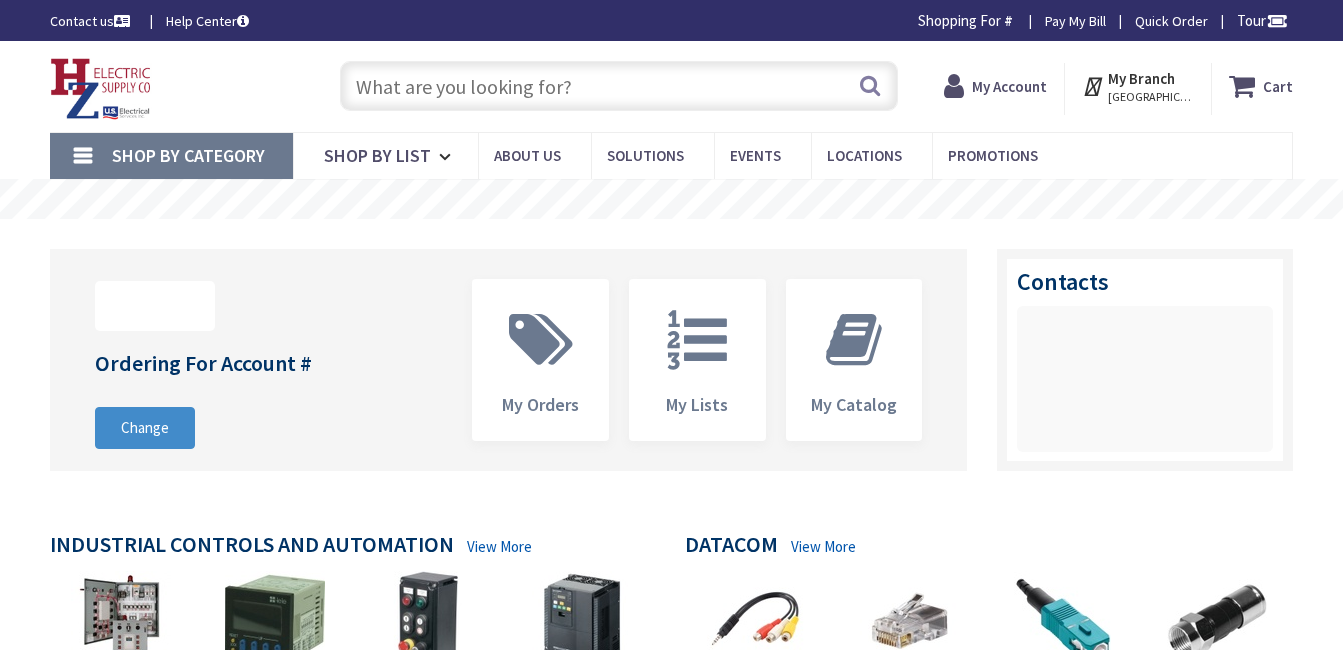 scroll, scrollTop: 0, scrollLeft: 0, axis: both 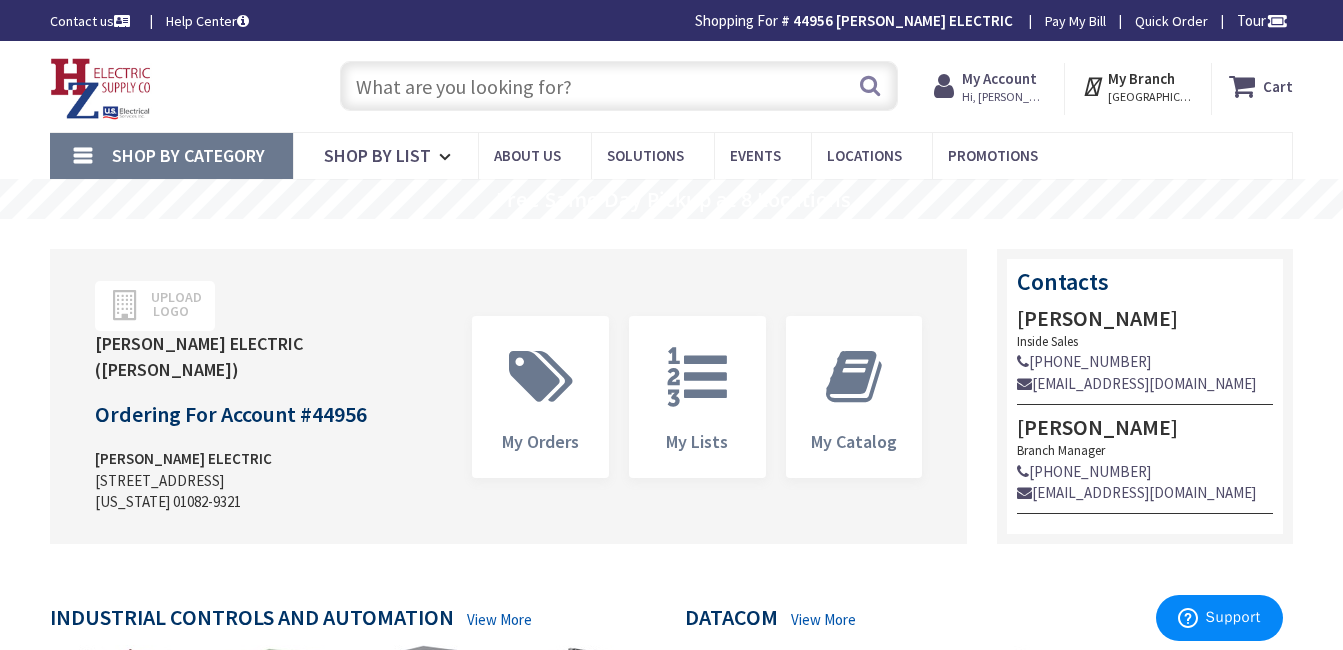 click at bounding box center [619, 86] 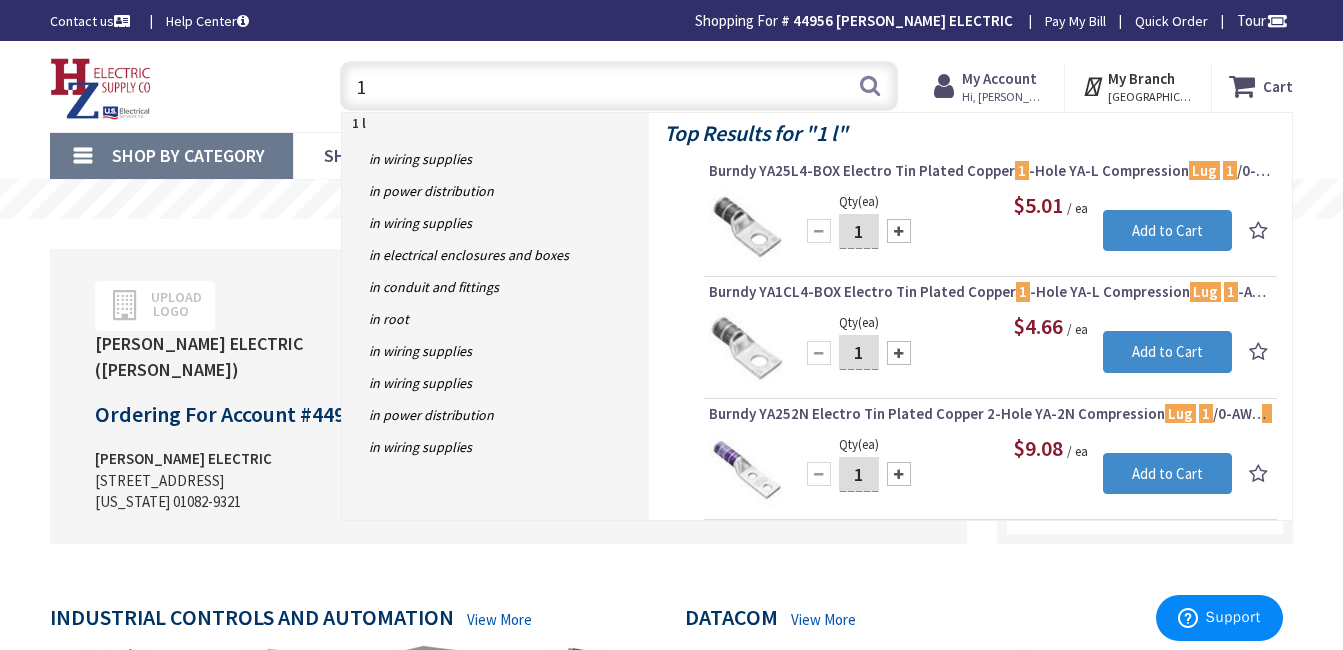 type on "1" 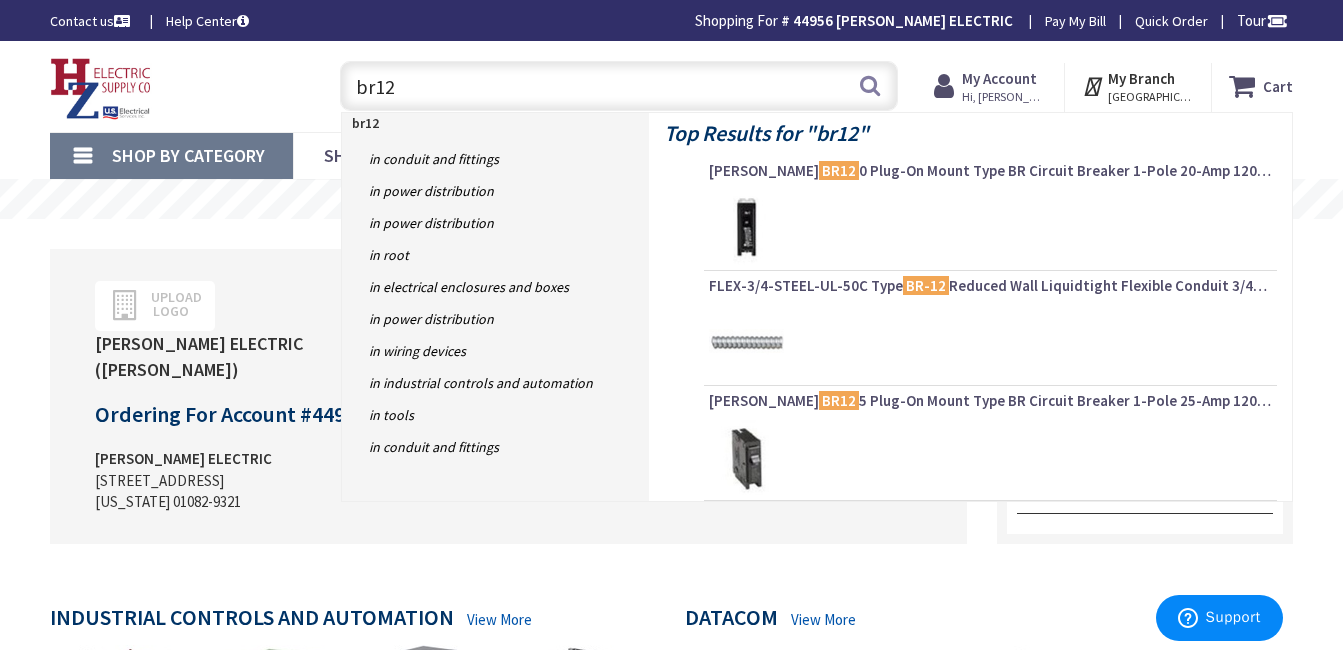 type on "br120" 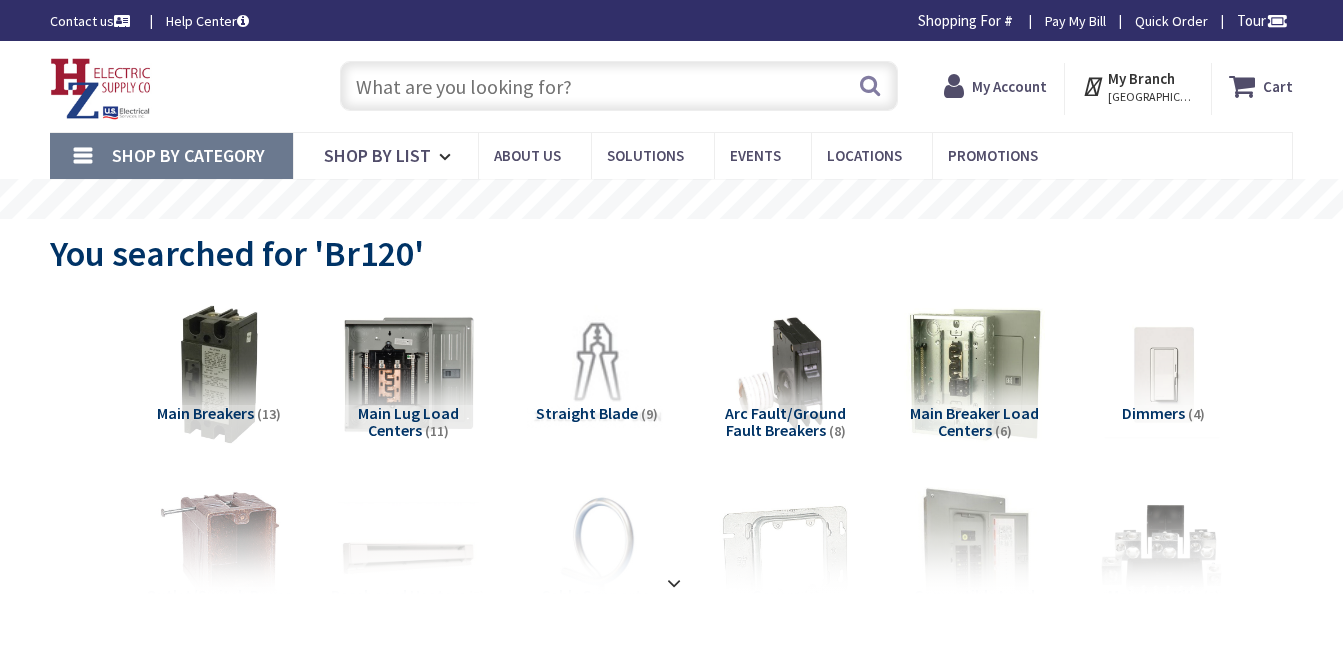 scroll, scrollTop: 0, scrollLeft: 0, axis: both 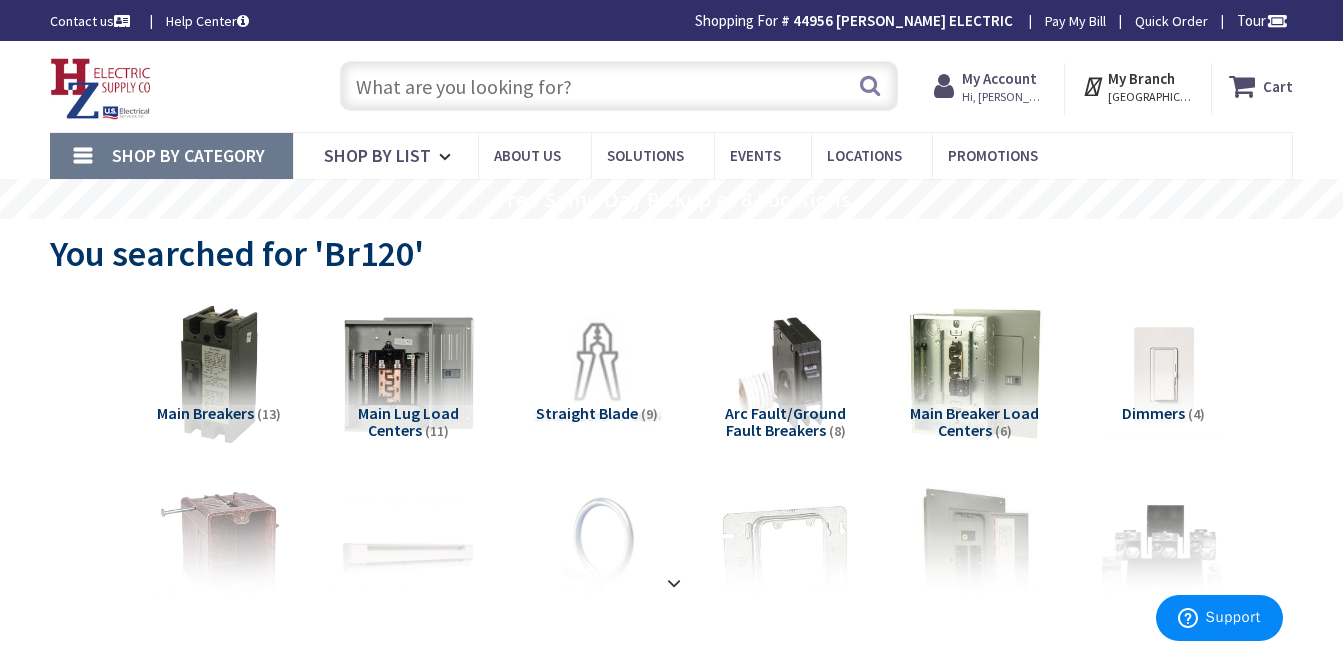 click at bounding box center [619, 86] 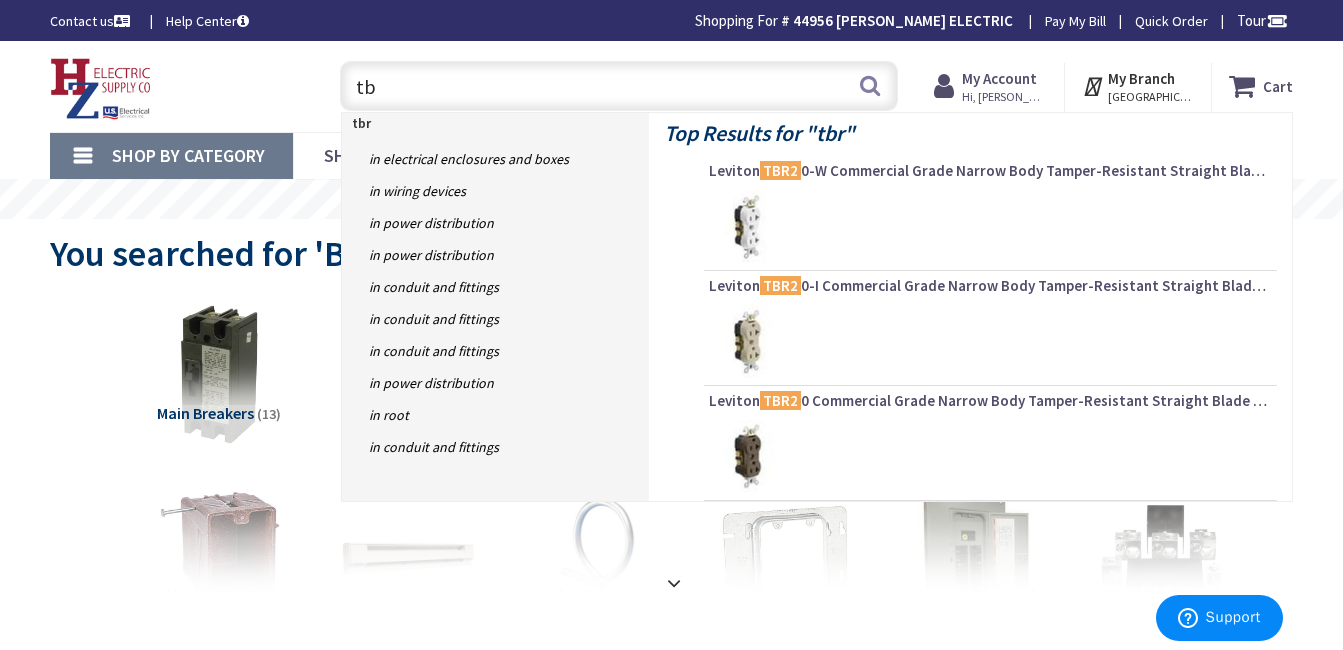type on "t" 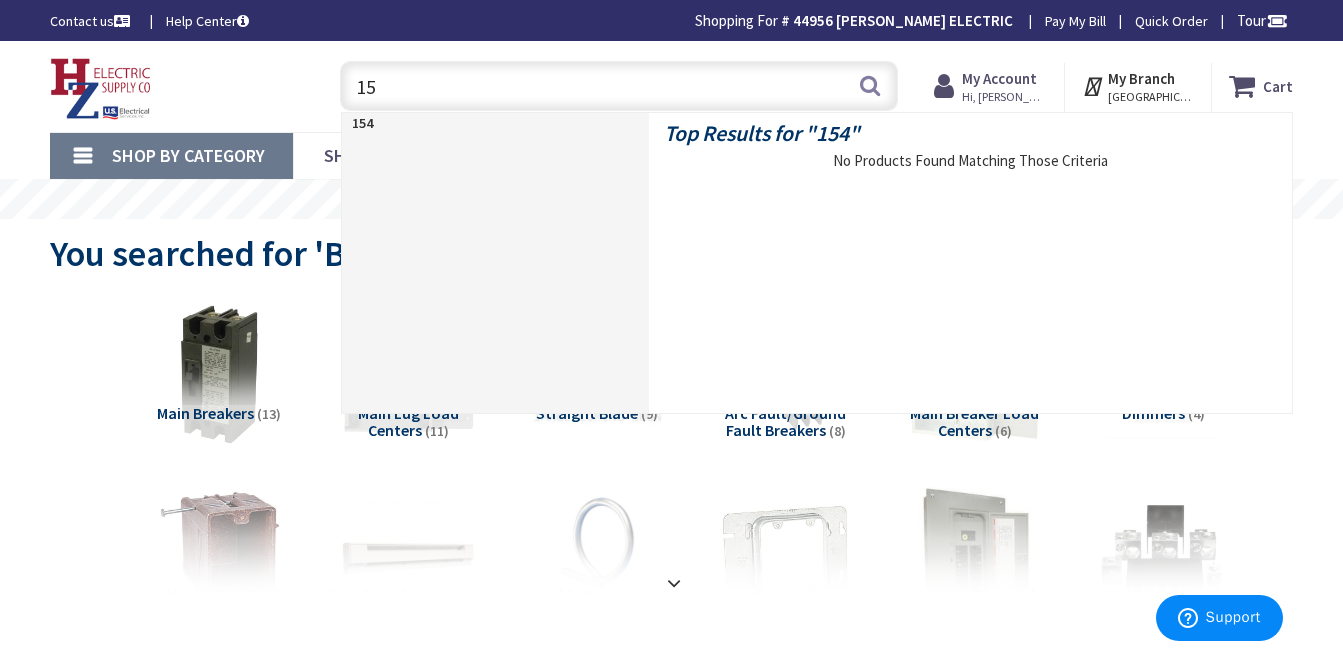 type on "1" 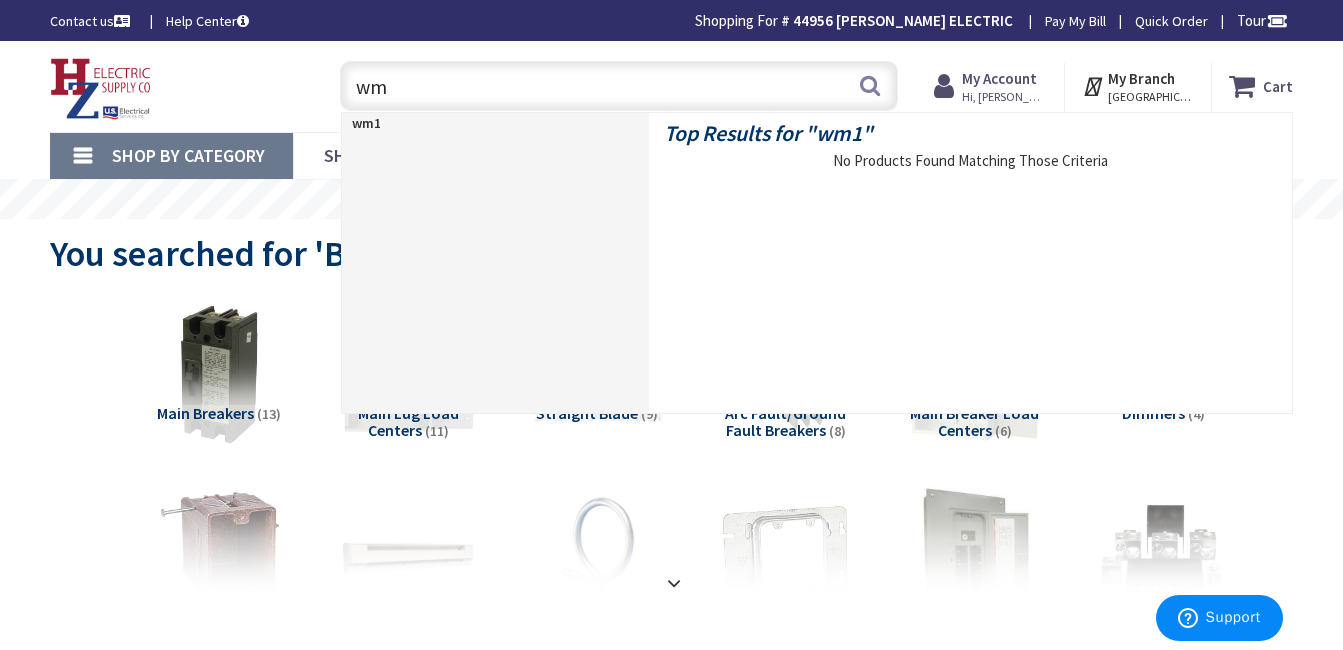 type on "w" 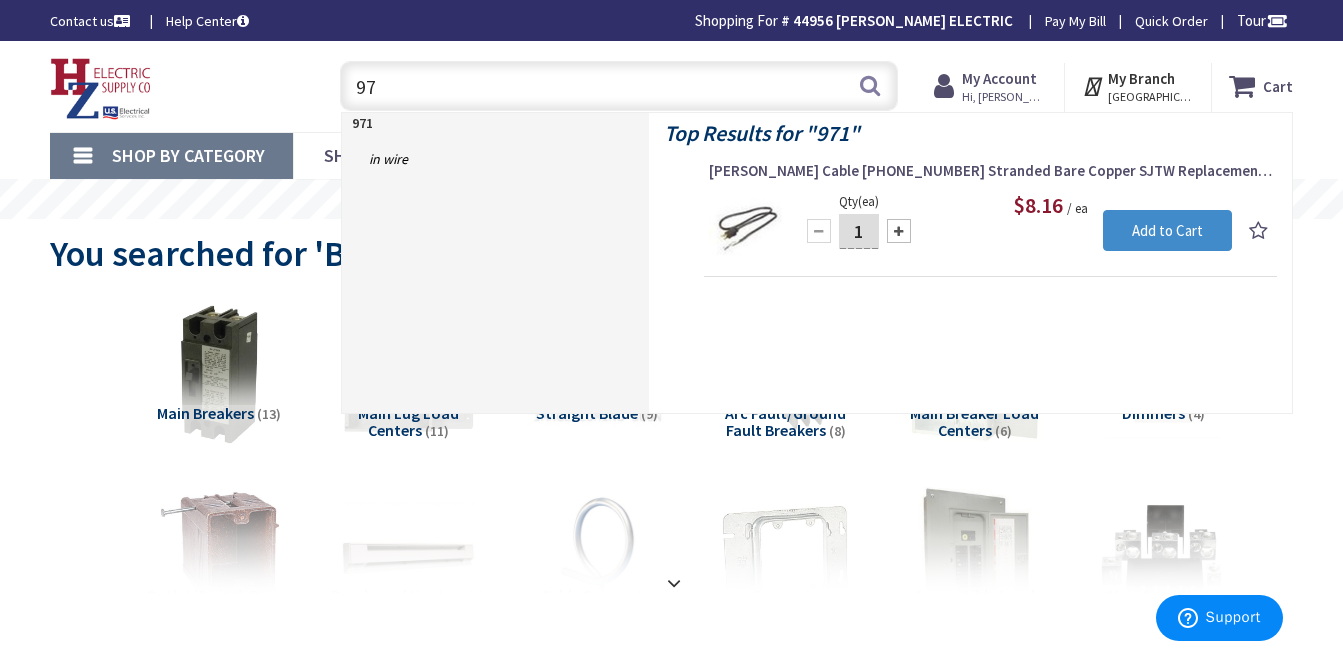 type on "9" 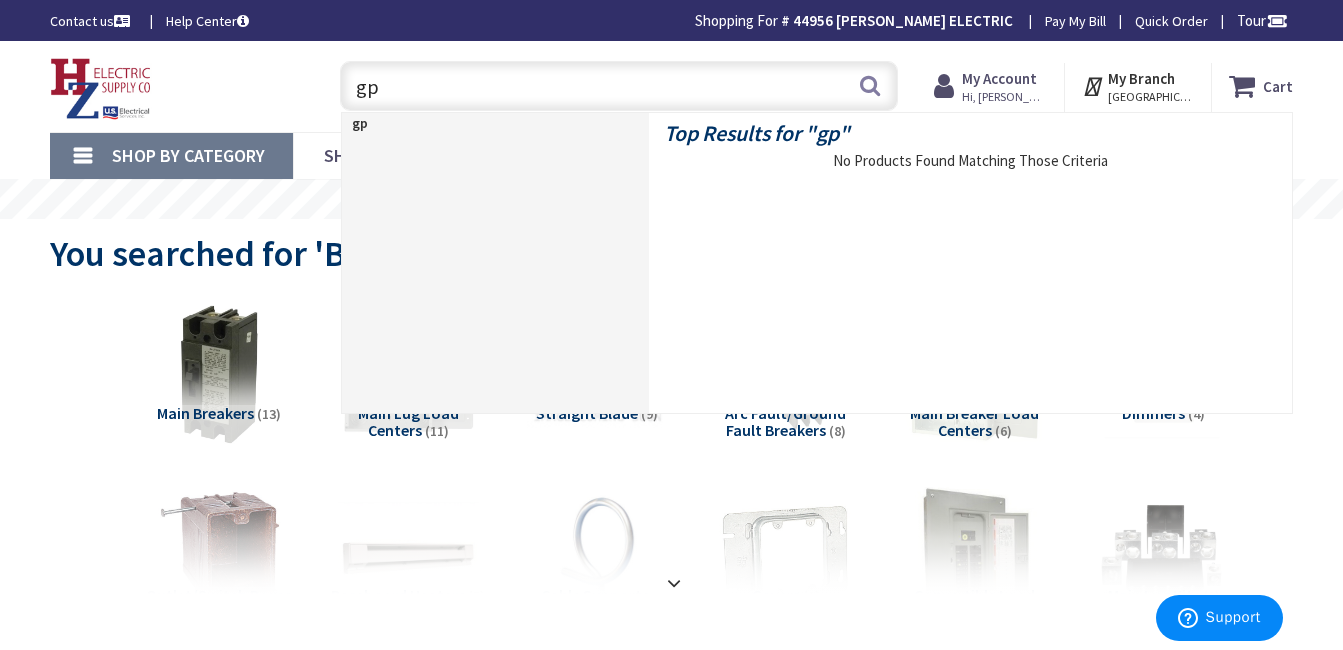 type on "g" 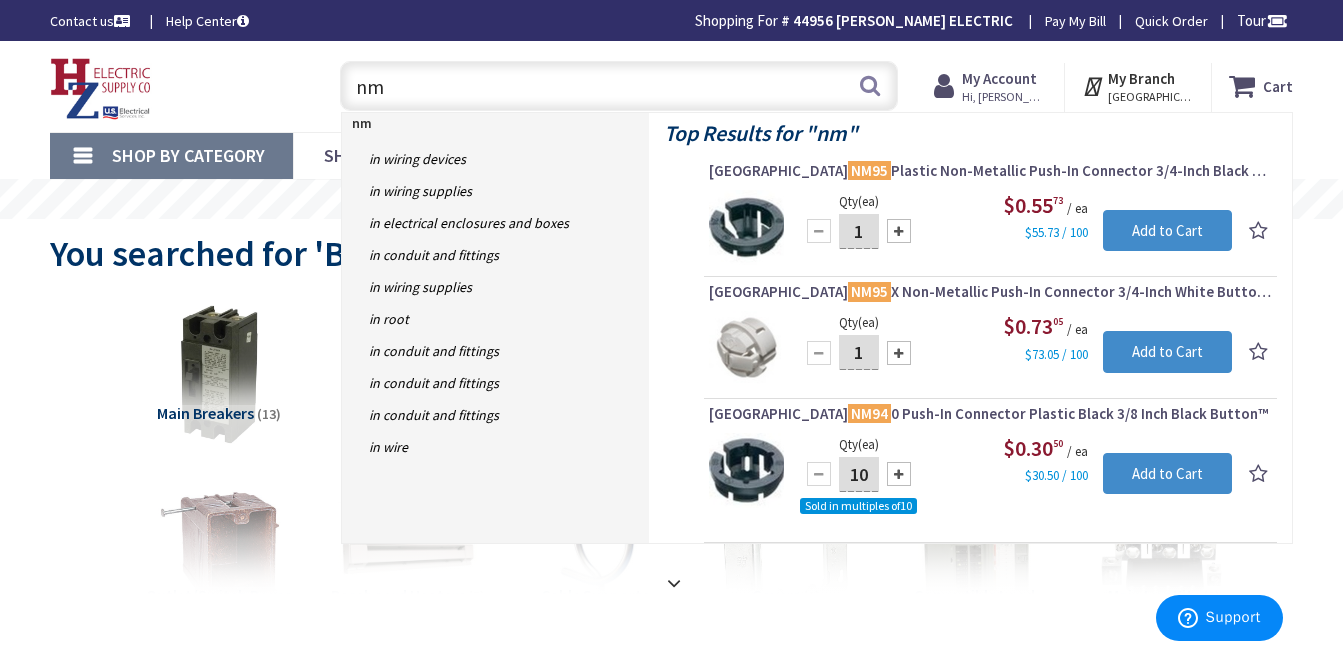 type on "n" 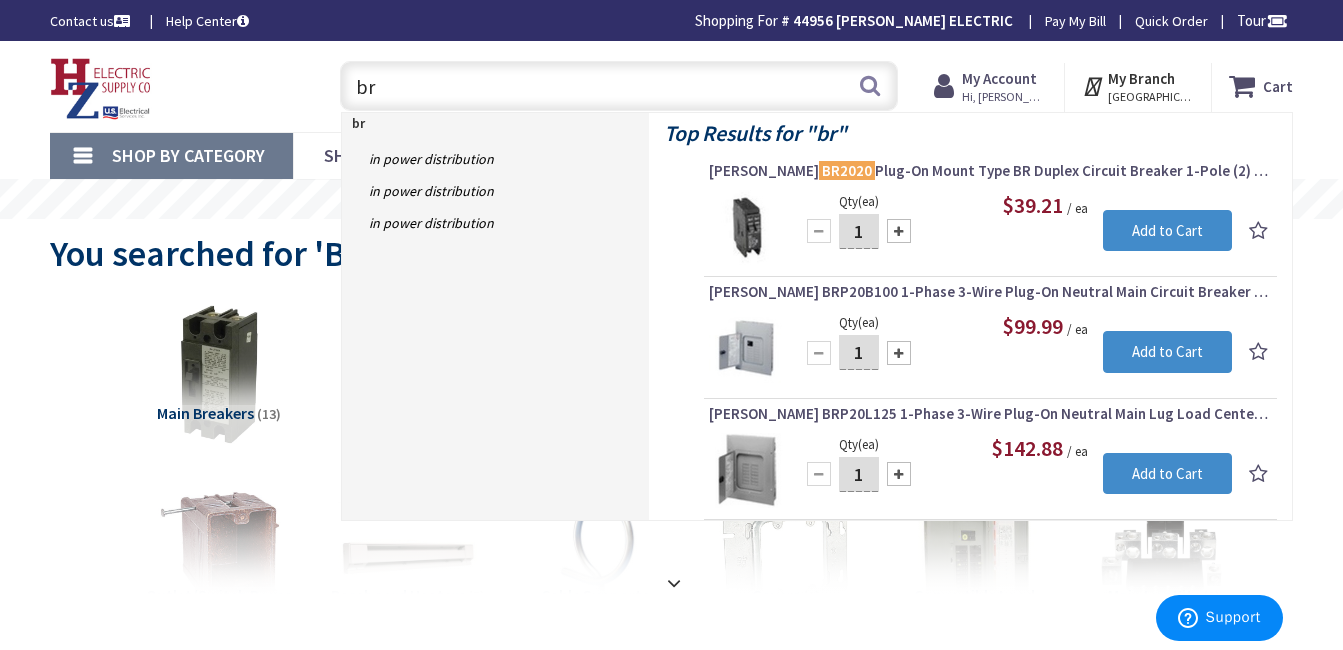 type on "b" 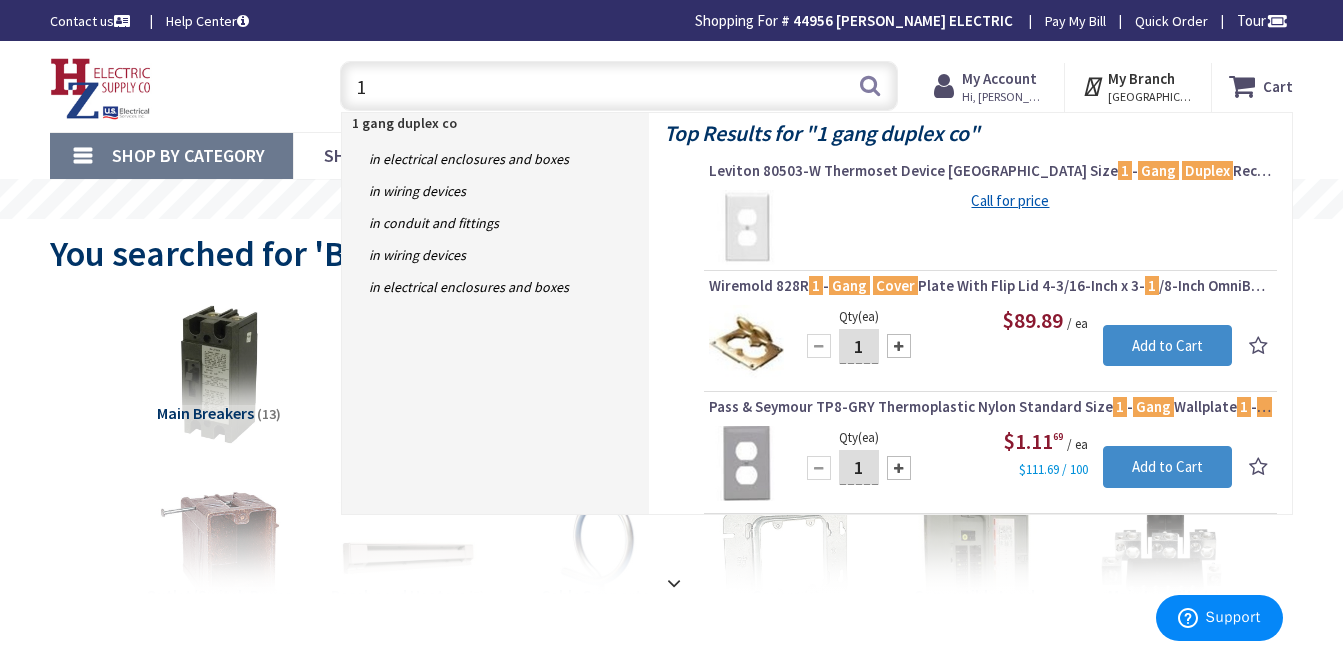 type on "1" 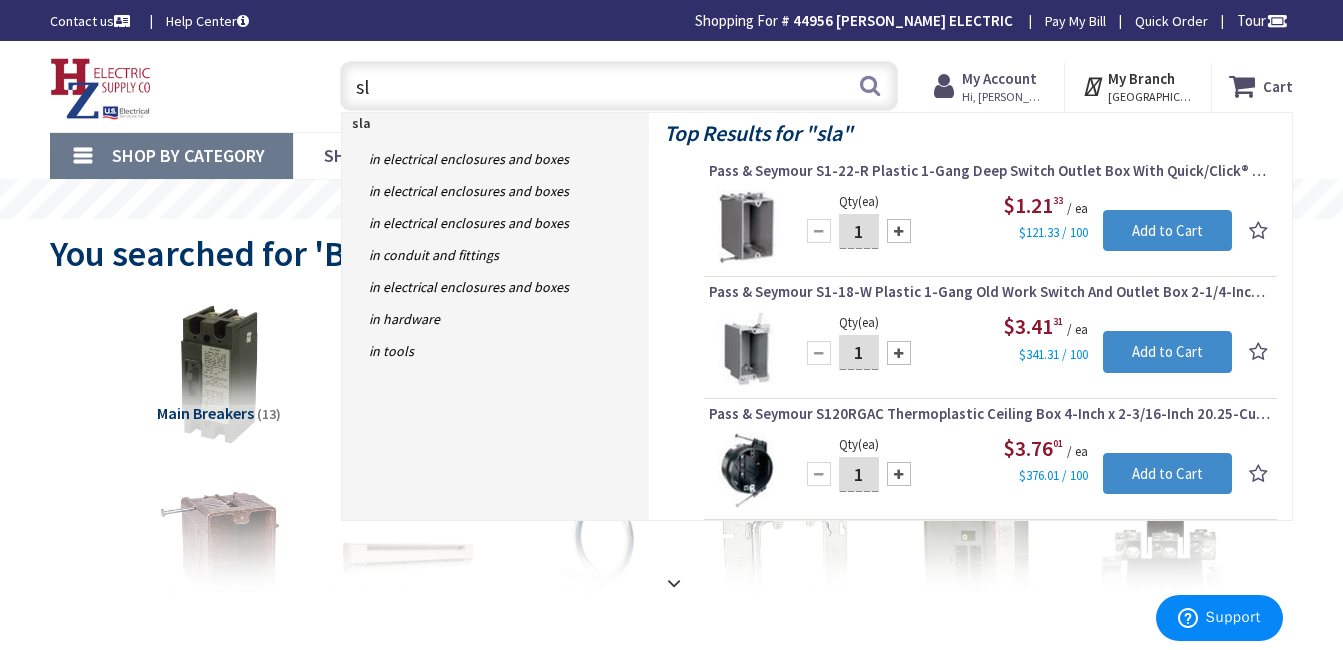 type on "s" 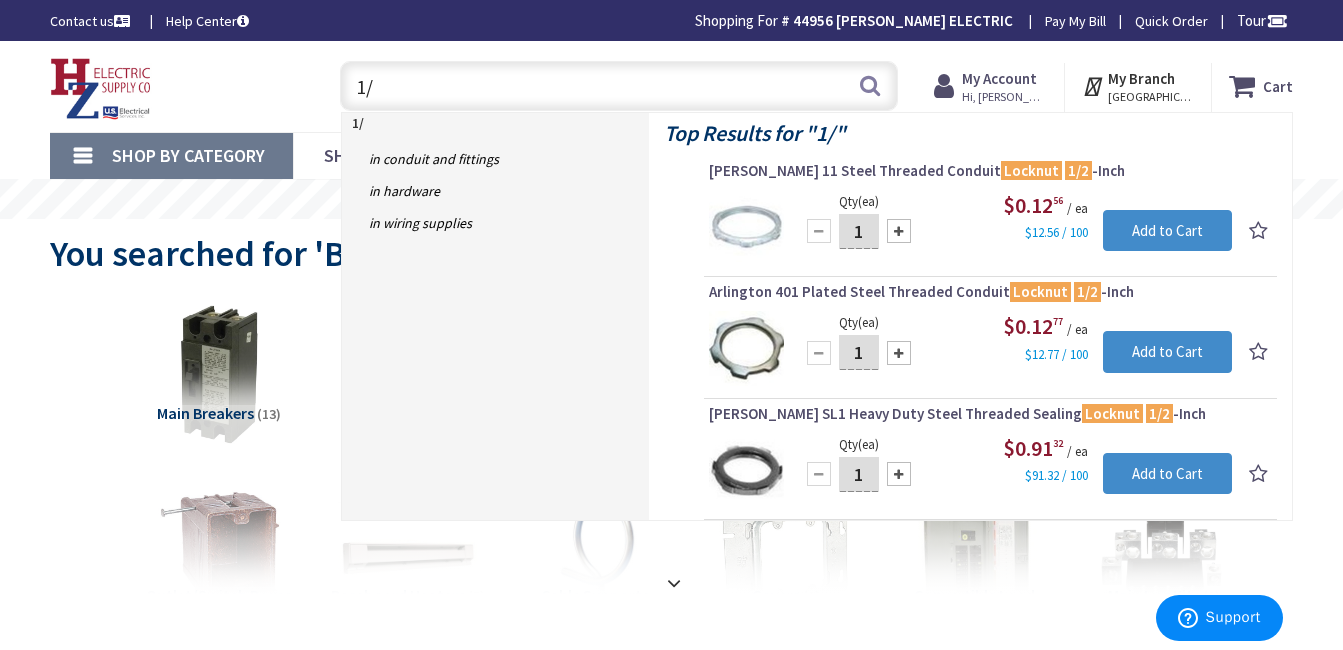 type on "1" 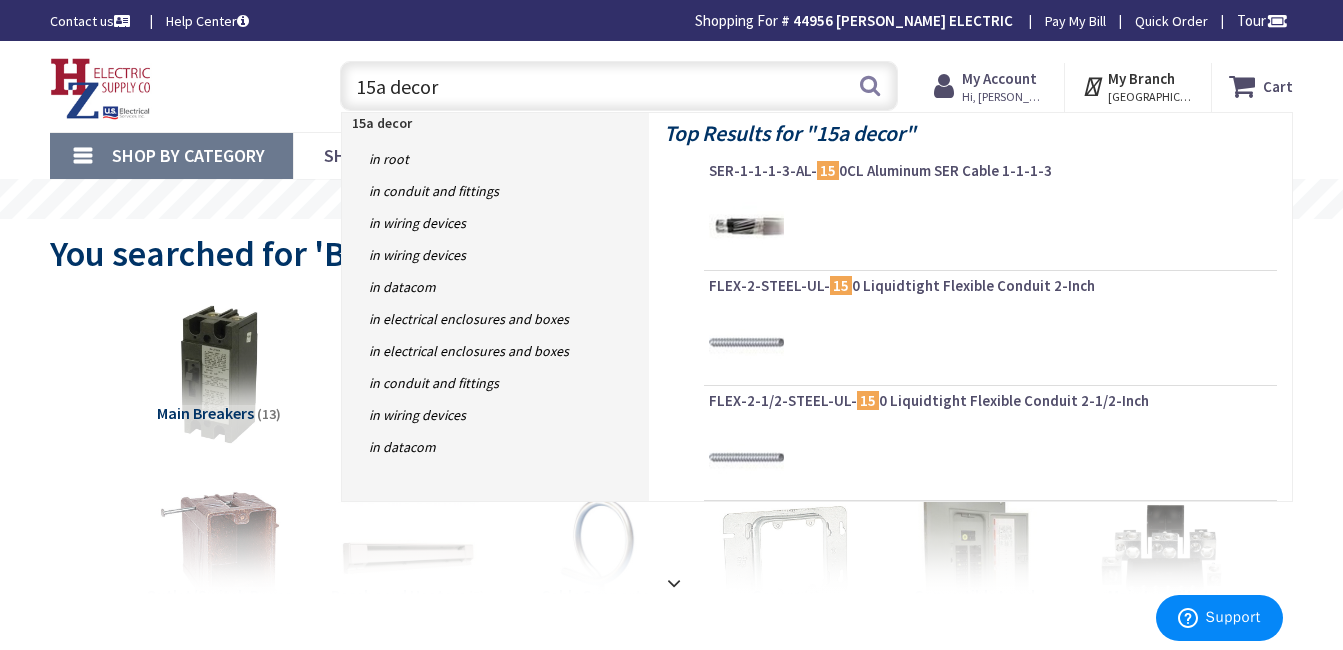 type on "15a decora" 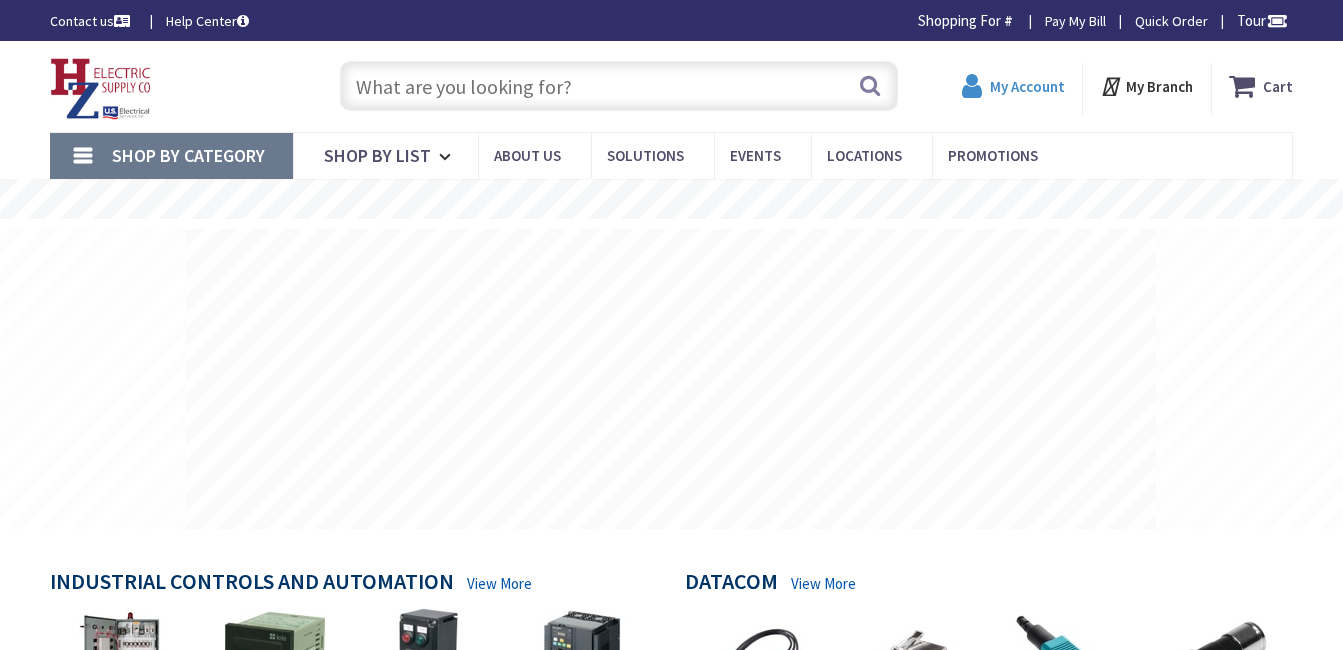 scroll, scrollTop: 0, scrollLeft: 0, axis: both 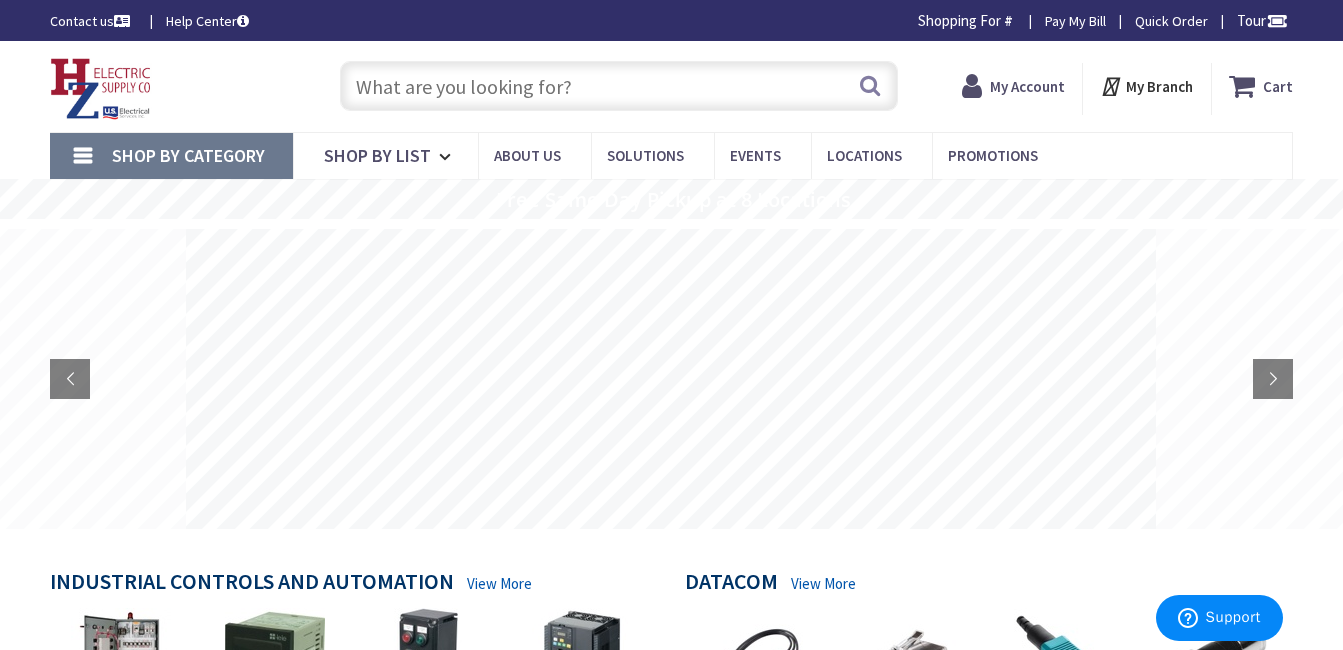 click on "My Account" at bounding box center (1027, 86) 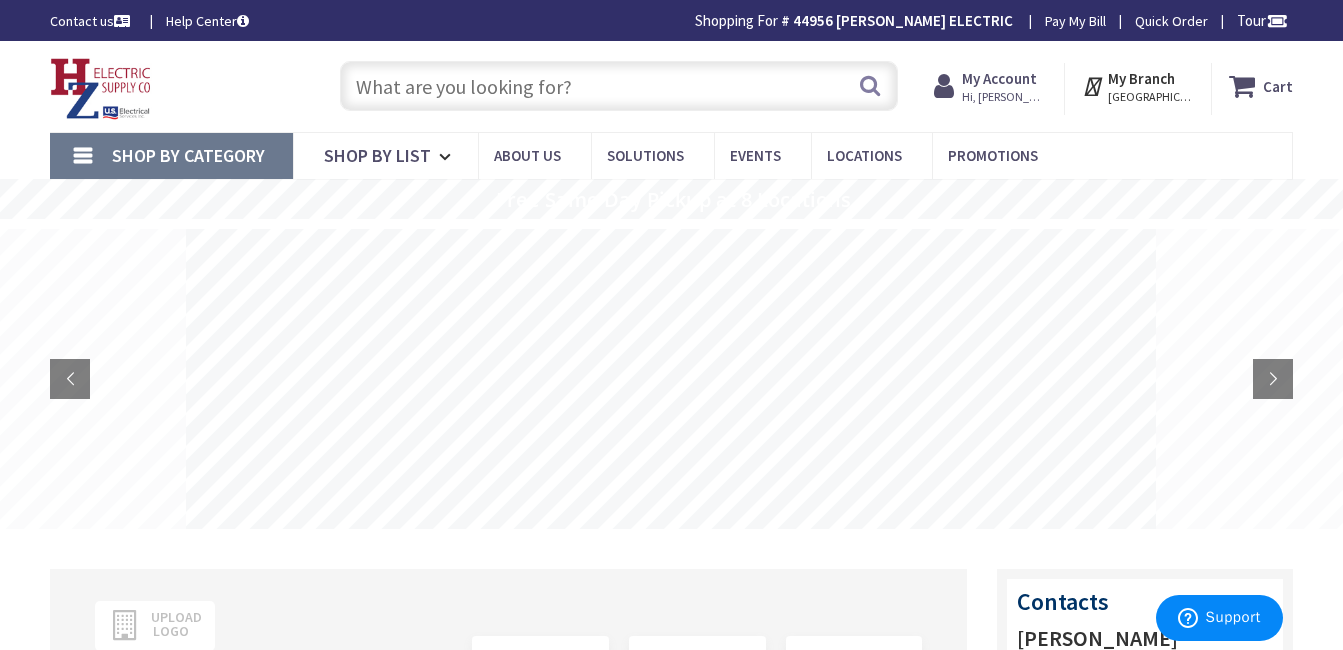 click at bounding box center (619, 86) 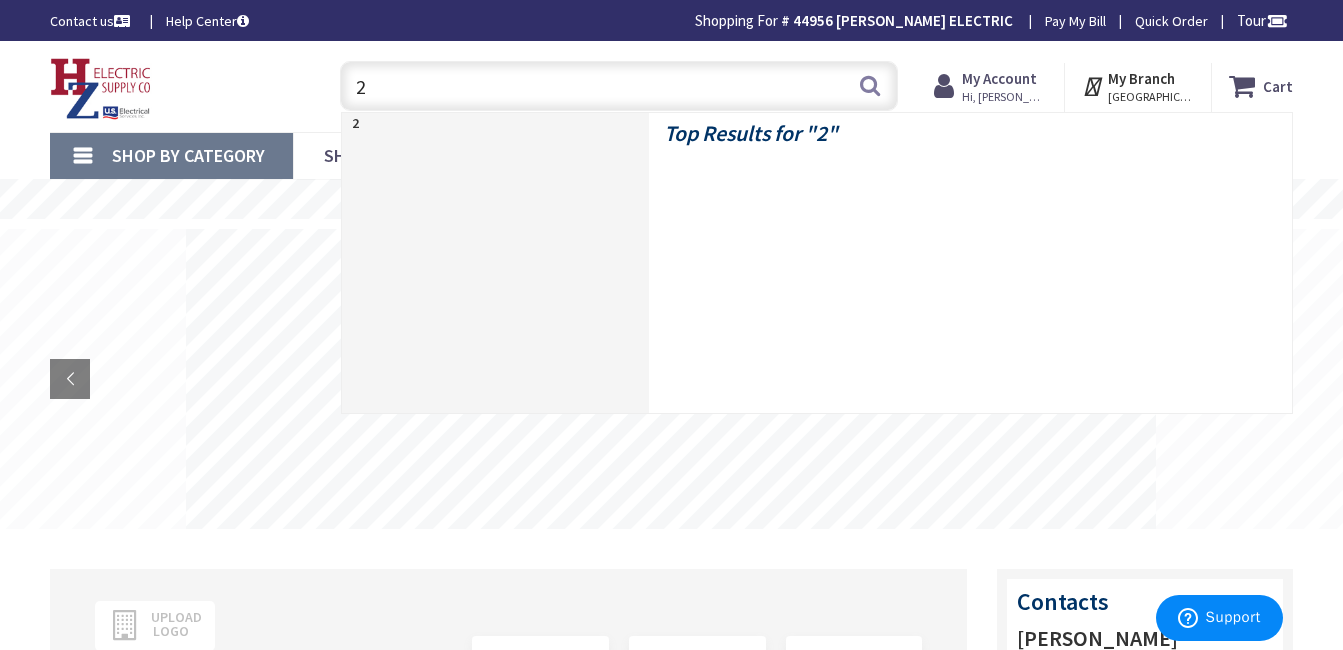 scroll, scrollTop: 0, scrollLeft: 0, axis: both 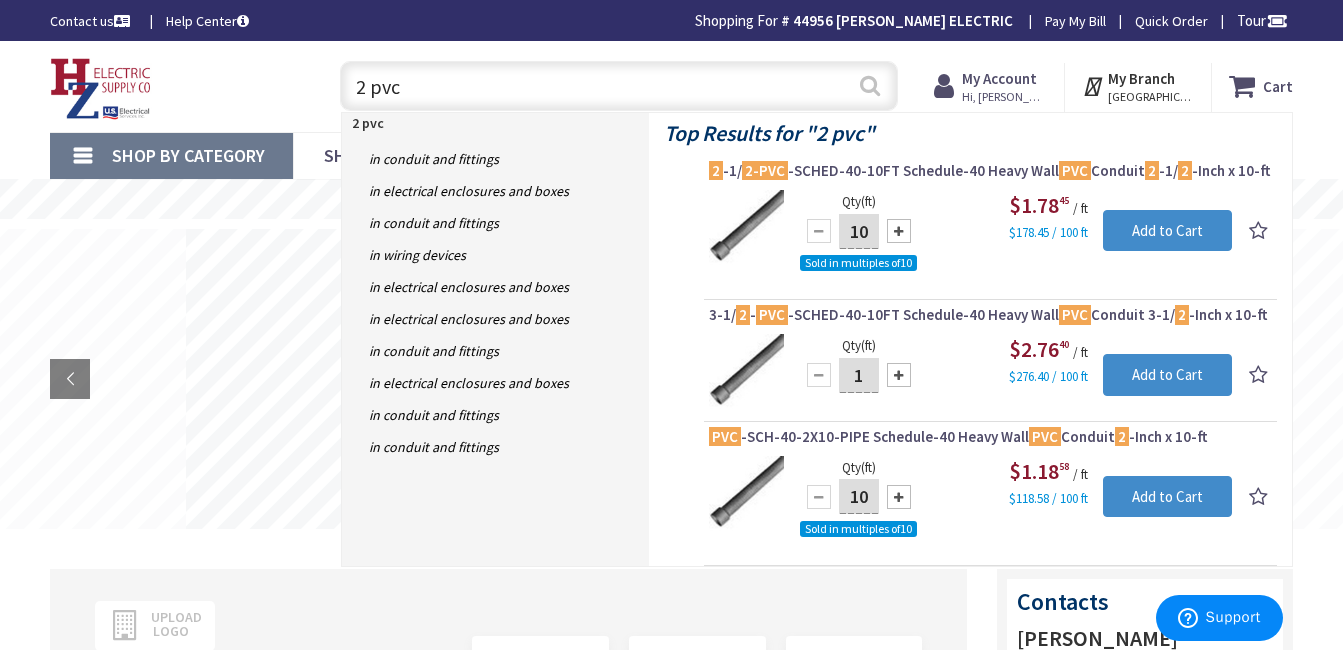 type on "2 pvc" 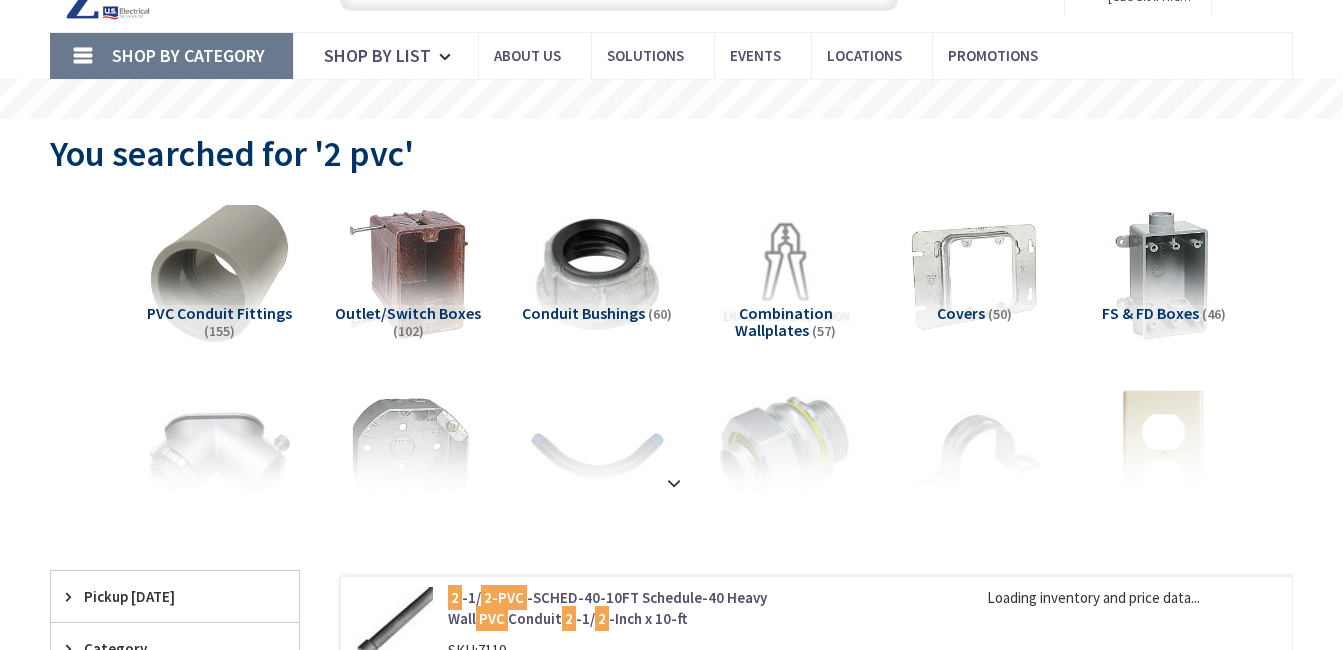scroll, scrollTop: 100, scrollLeft: 0, axis: vertical 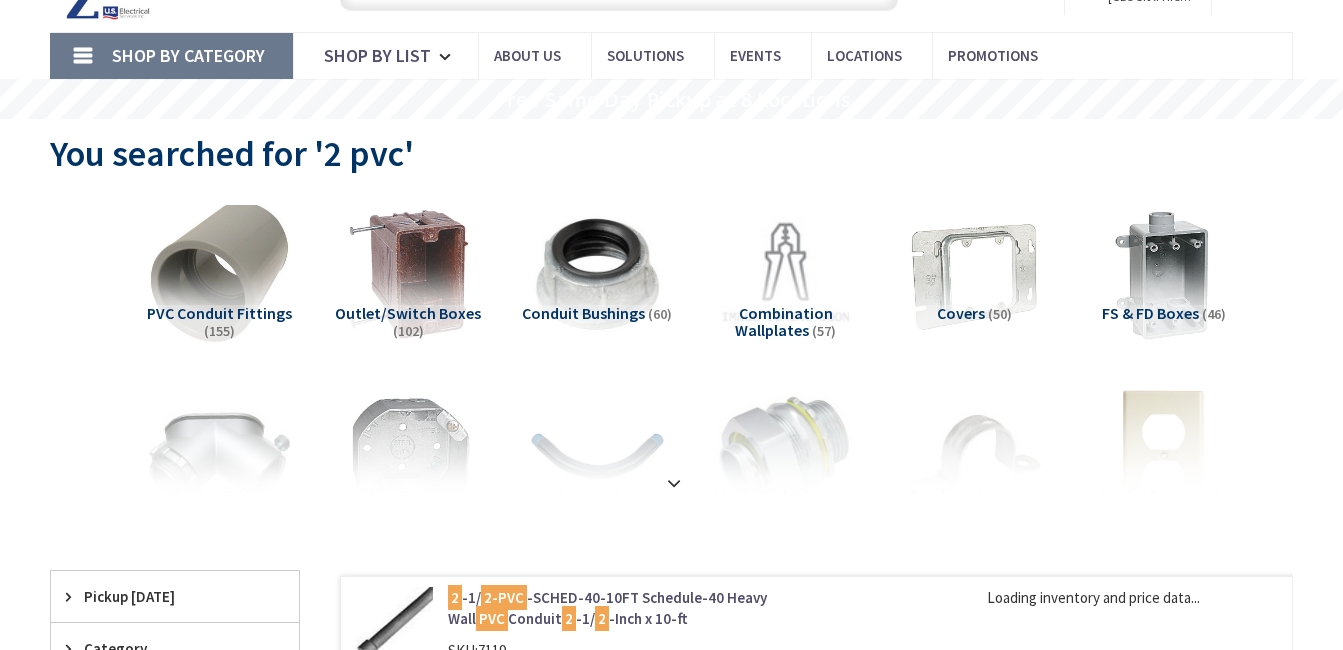 click at bounding box center (219, 274) 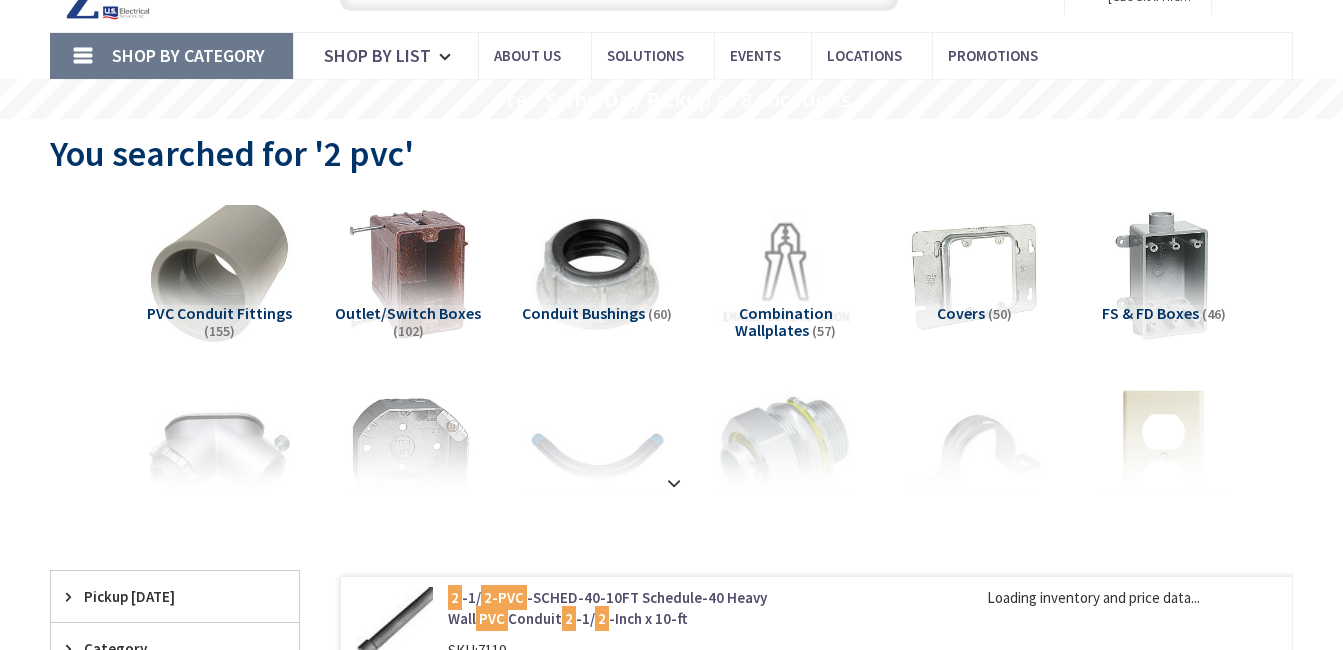 scroll, scrollTop: 0, scrollLeft: 0, axis: both 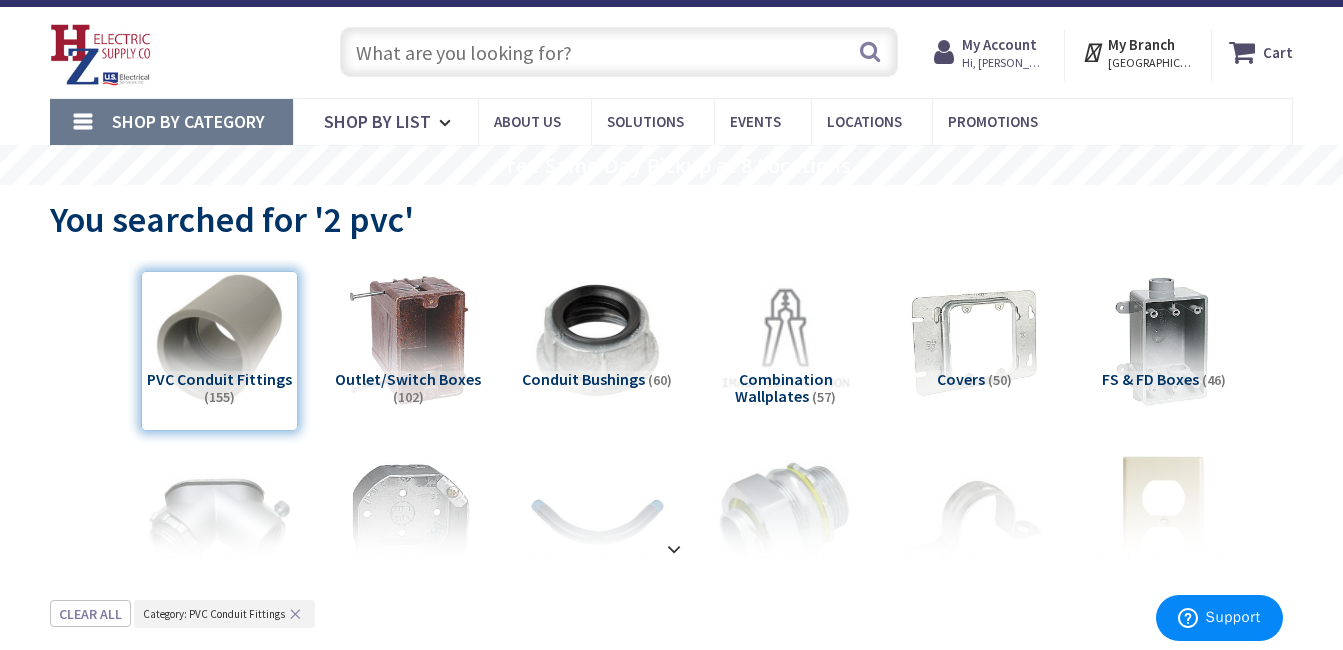 click at bounding box center (619, 52) 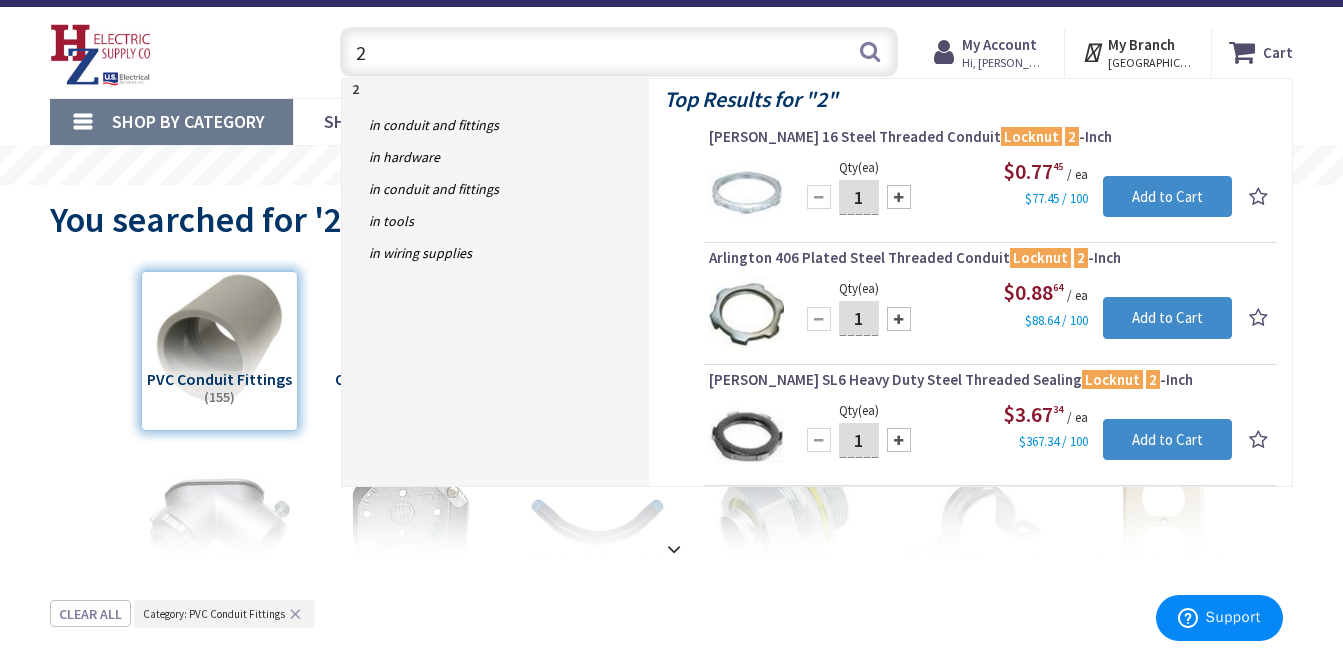 type on "2" 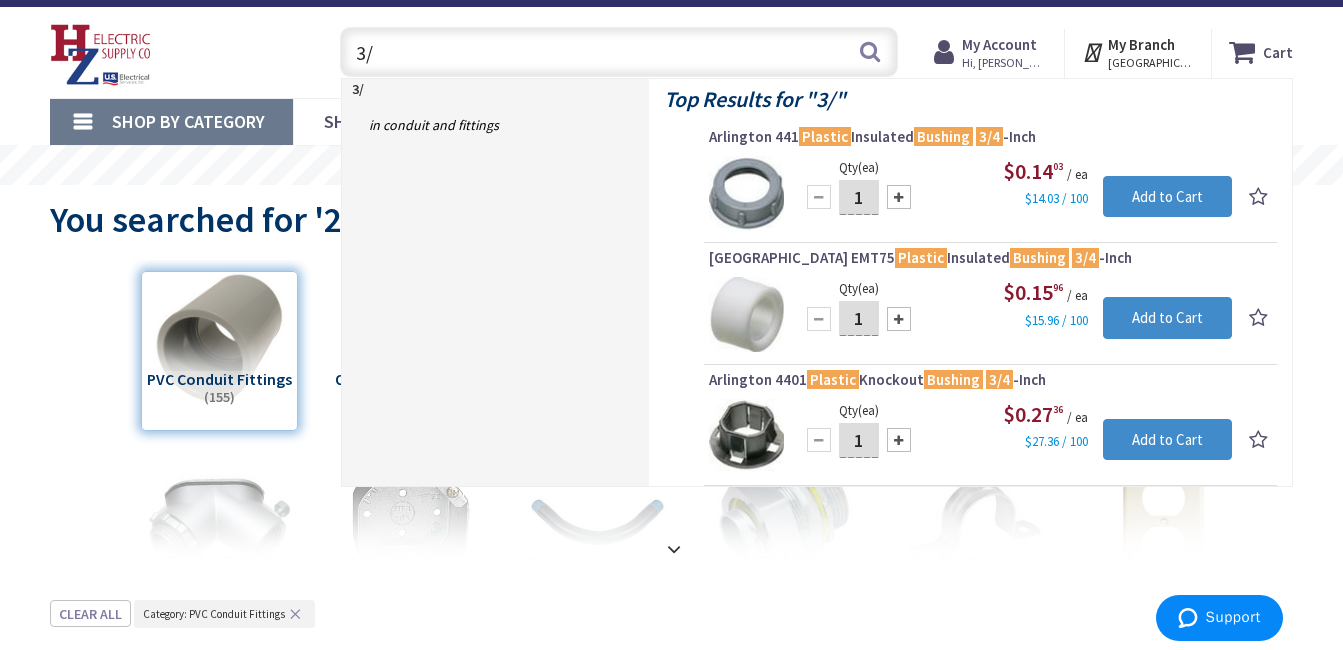 type on "3" 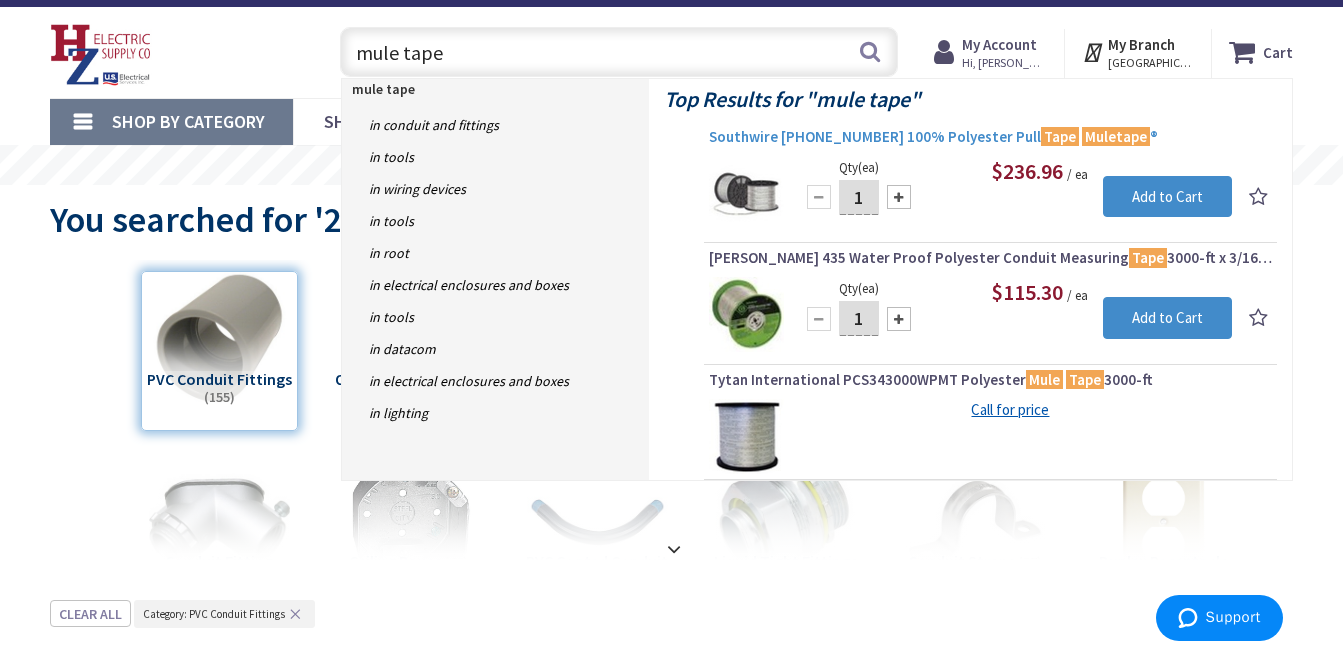 type on "mule tape" 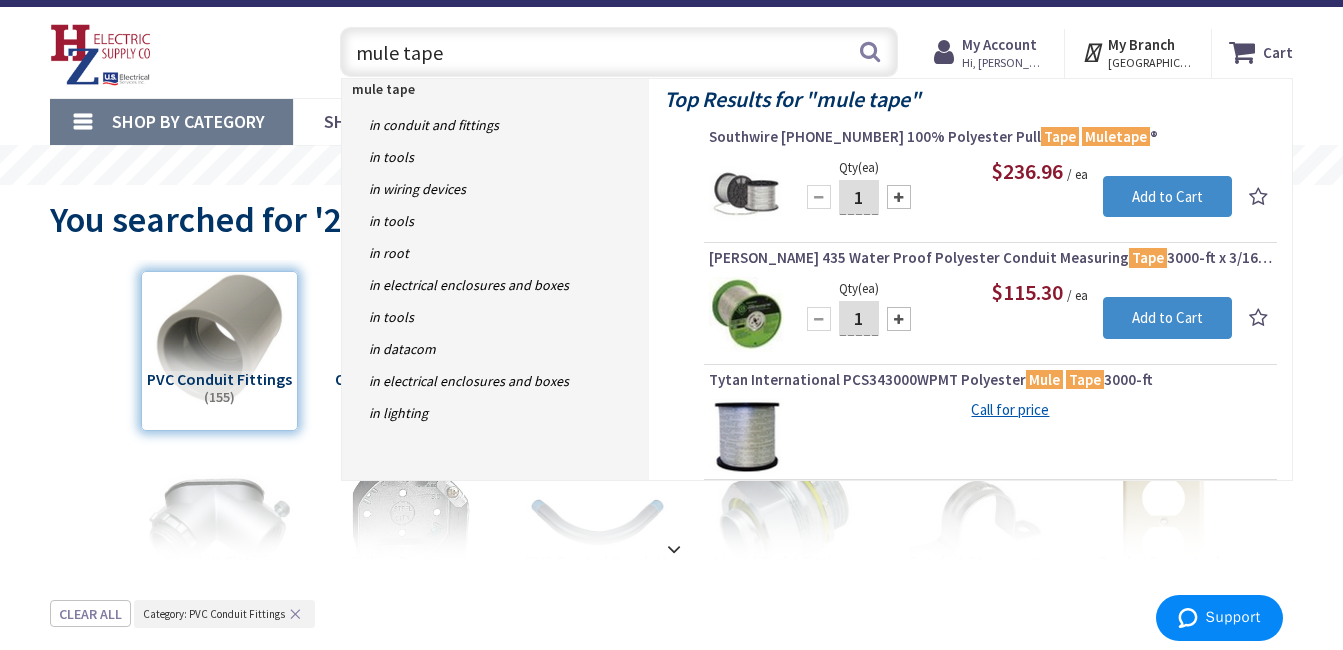click on "Southwire [PHONE_NUMBER] 100% Polyester Pull  Tape   Muletape ®" at bounding box center (990, 137) 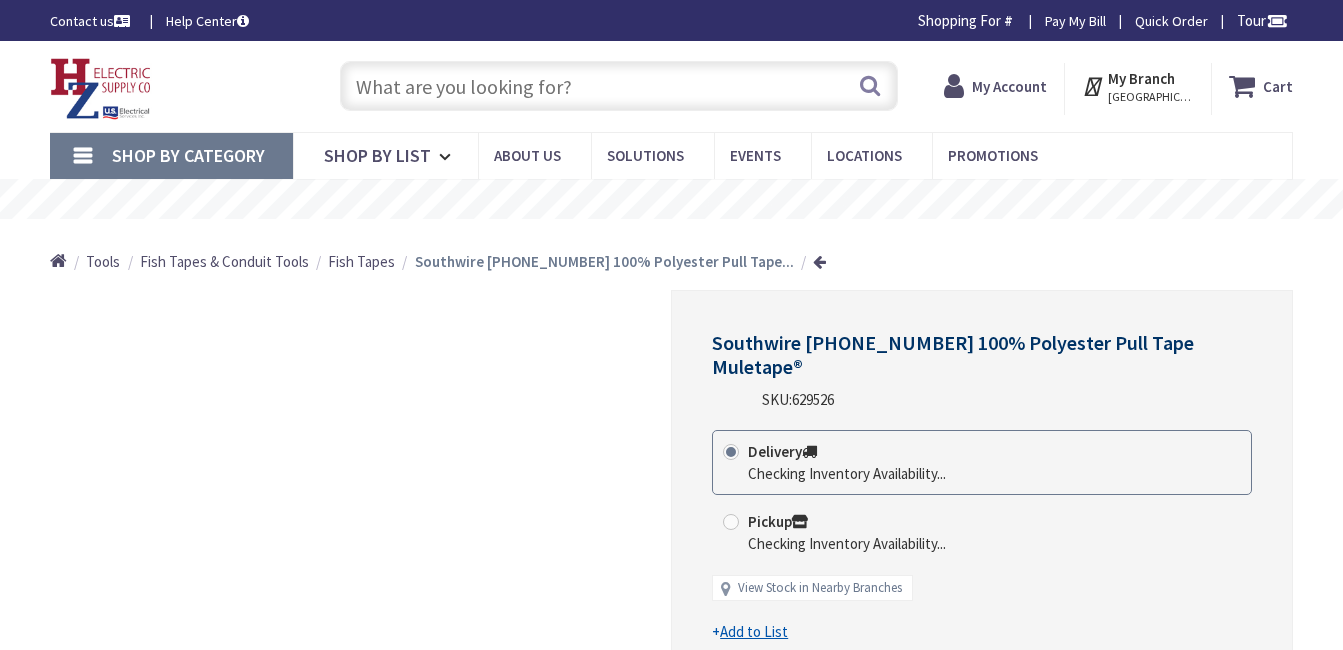 scroll, scrollTop: 0, scrollLeft: 0, axis: both 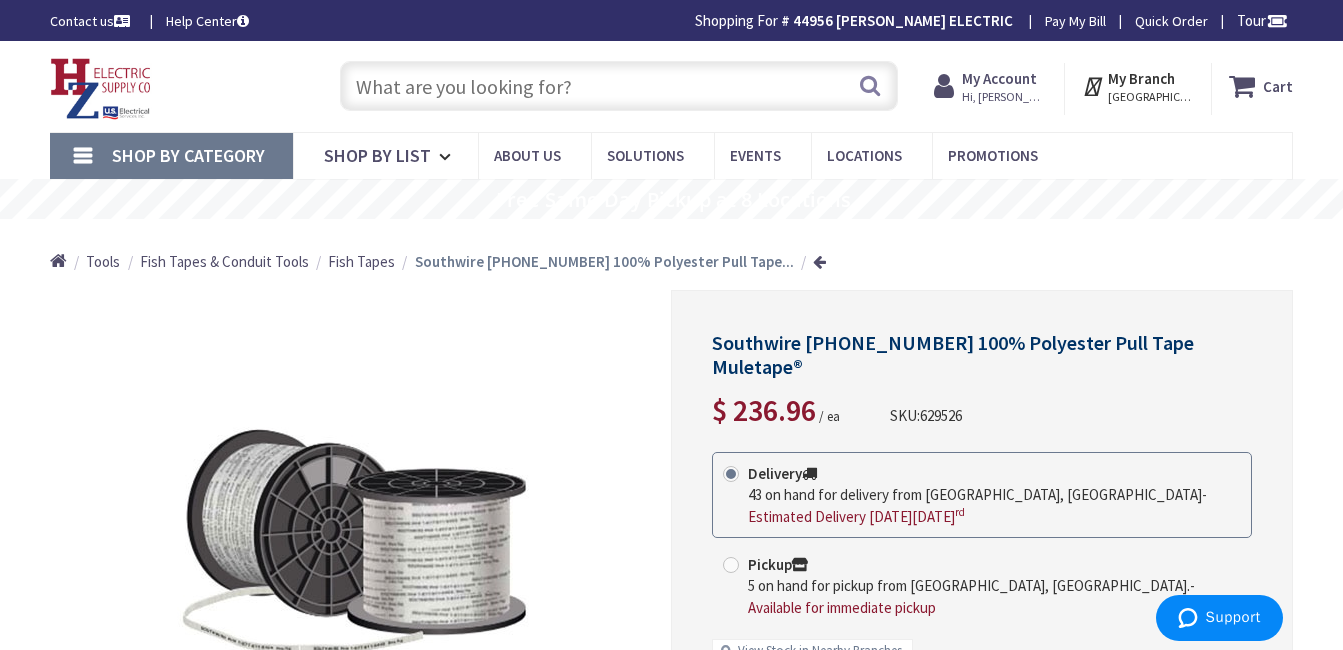 click at bounding box center [619, 86] 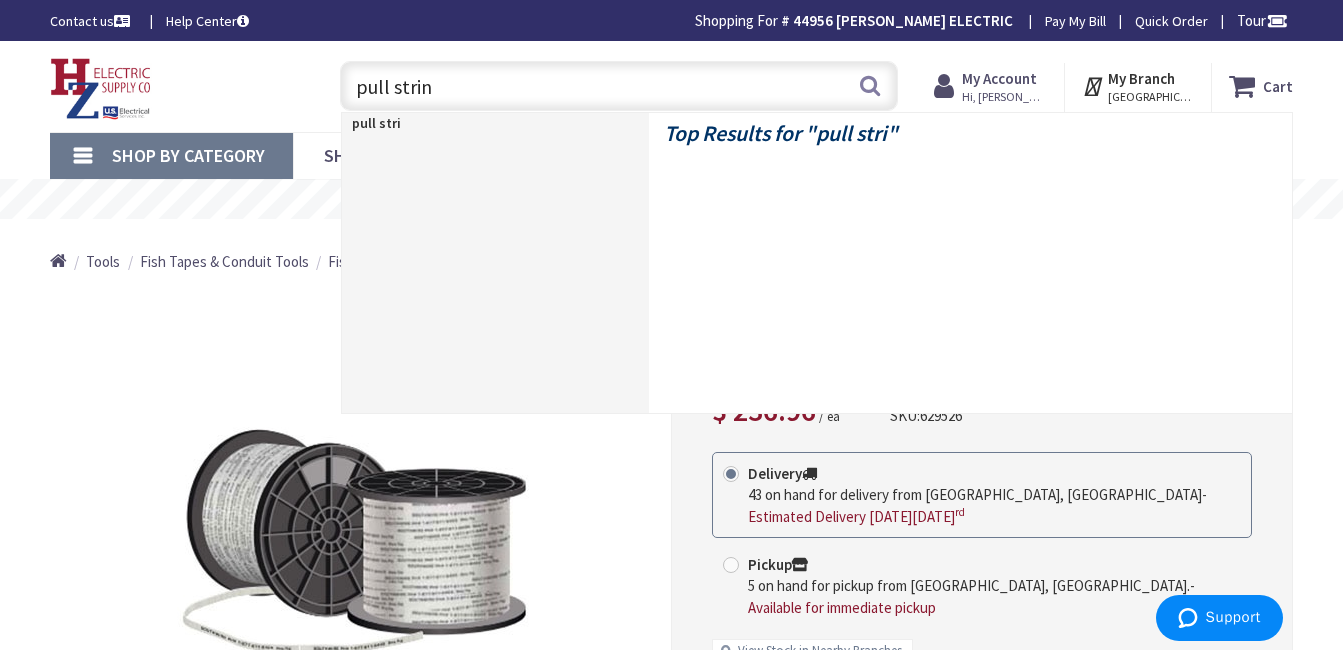 type on "pull string" 